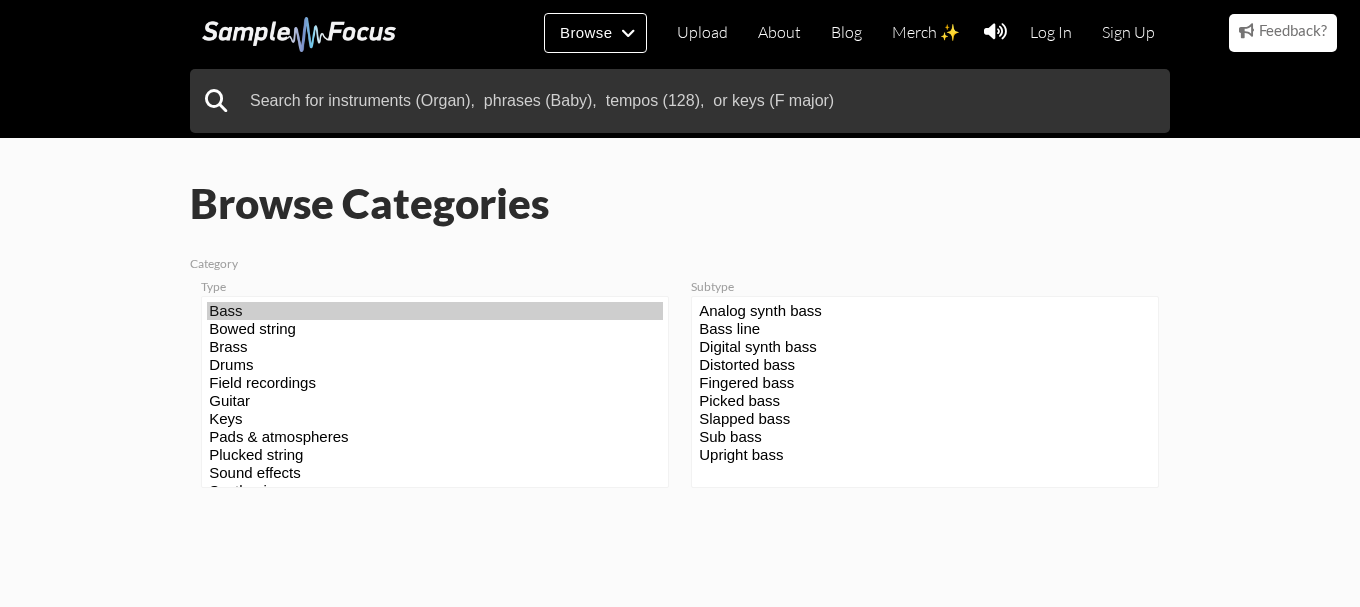scroll, scrollTop: 0, scrollLeft: 0, axis: both 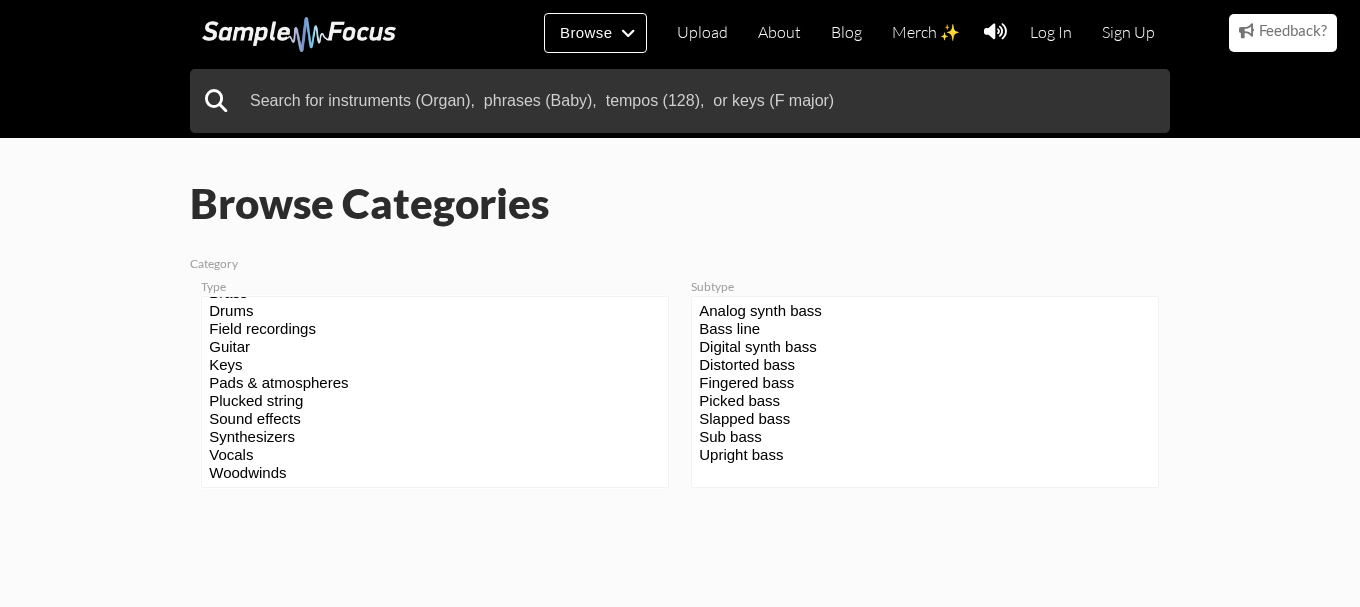 select on "63" 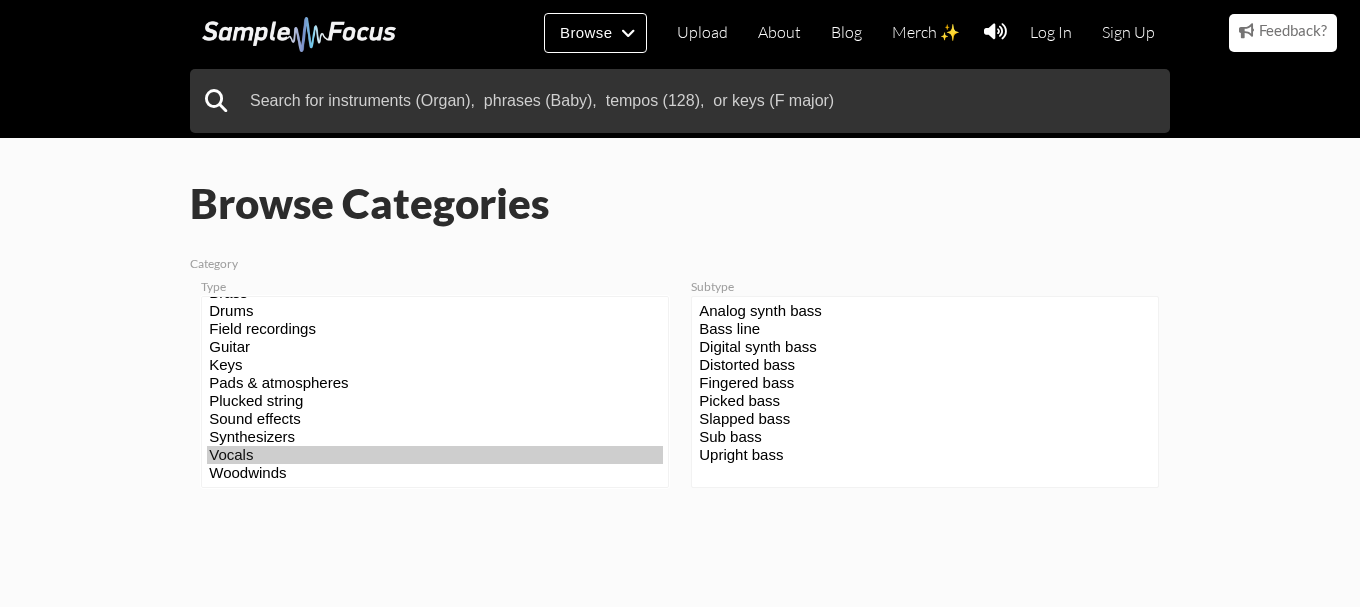 click on "Vocals" at bounding box center [435, 455] 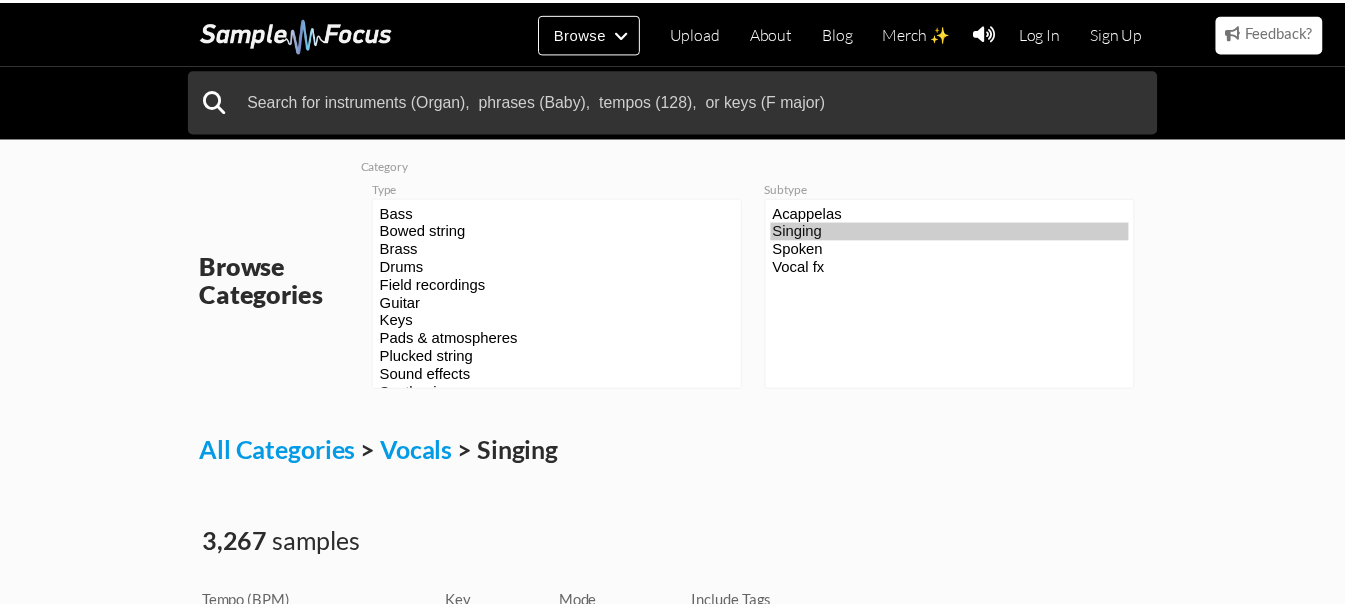 scroll, scrollTop: 426, scrollLeft: 0, axis: vertical 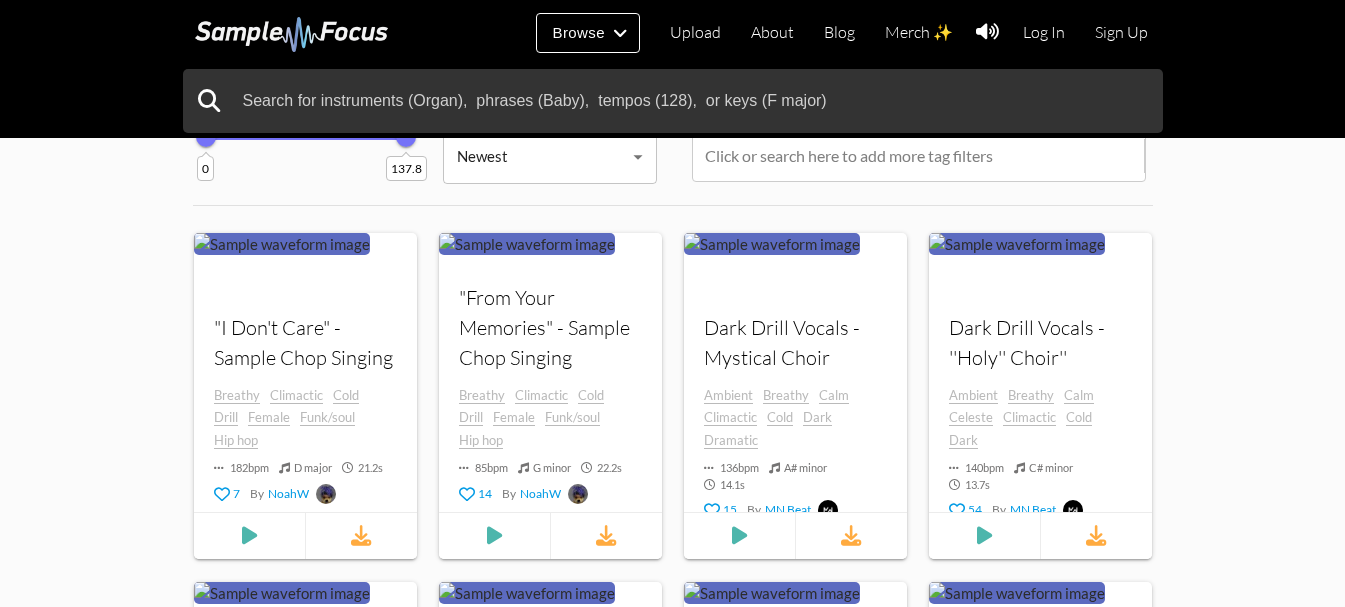 click on "Browse Categories
Category
Type
Bass
Bowed string
Brass
Drums
Field recordings
Guitar
Keys
Pads & atmospheres
Plucked string
Sound effects
Synthesizers
Vocals
Woodwinds
Subtype
Acappelas
Singing" at bounding box center (672, 778) 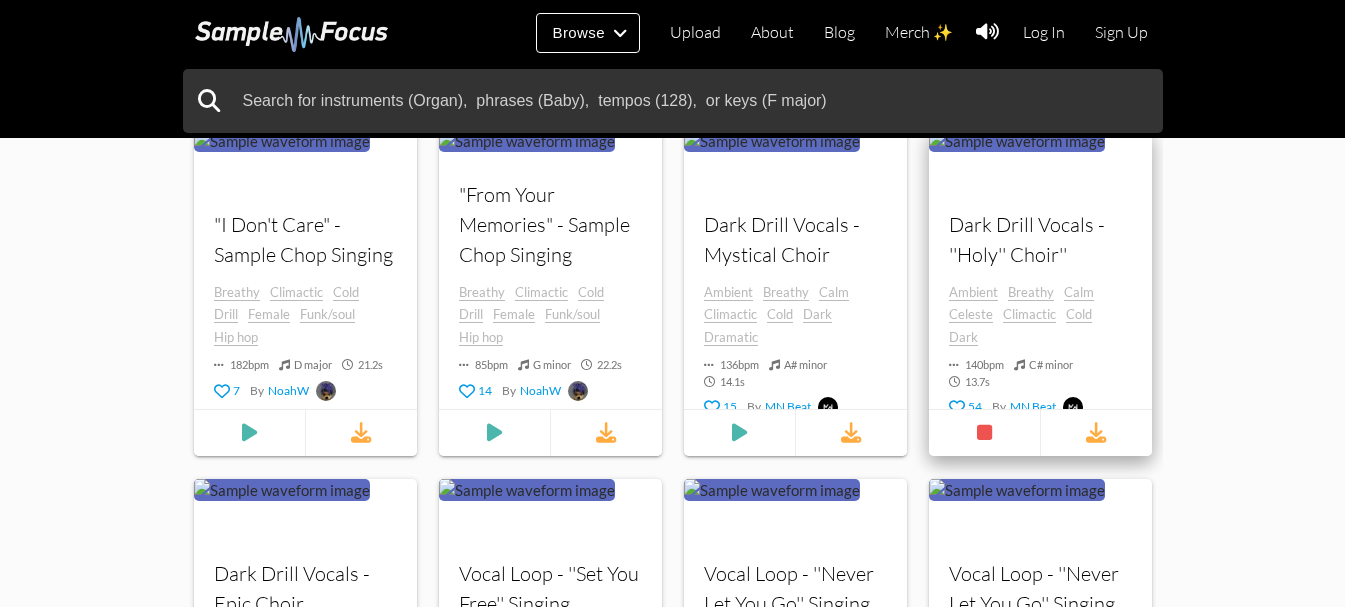 scroll, scrollTop: 667, scrollLeft: 0, axis: vertical 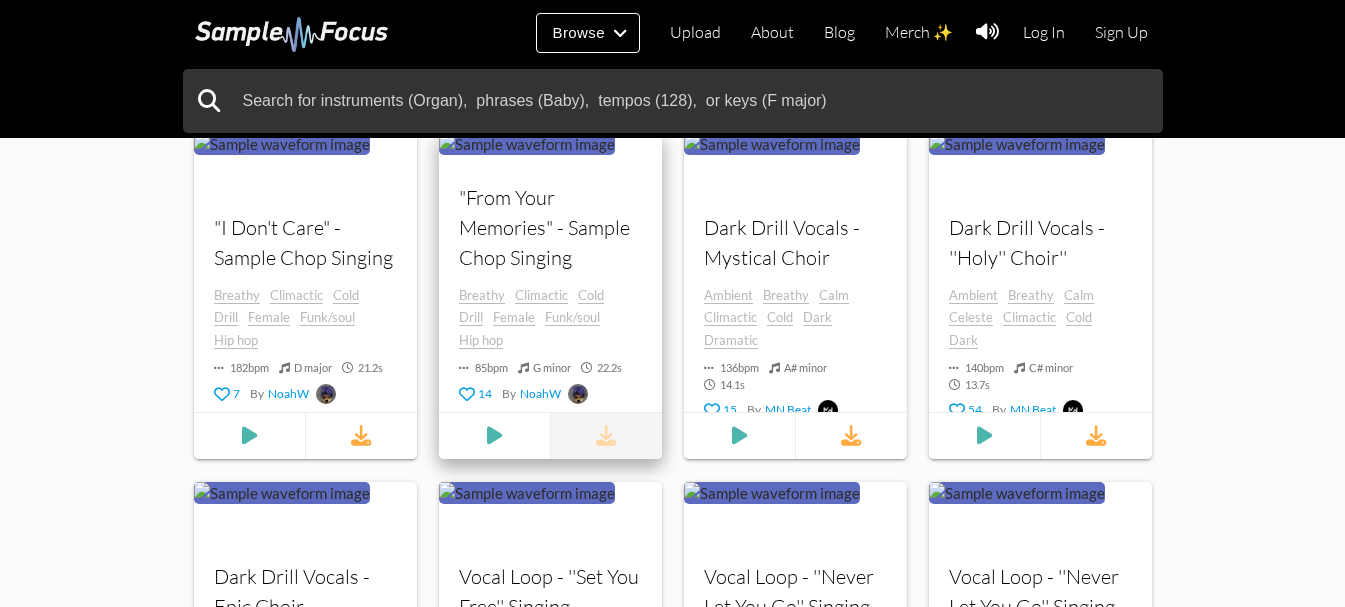 click at bounding box center [606, 436] 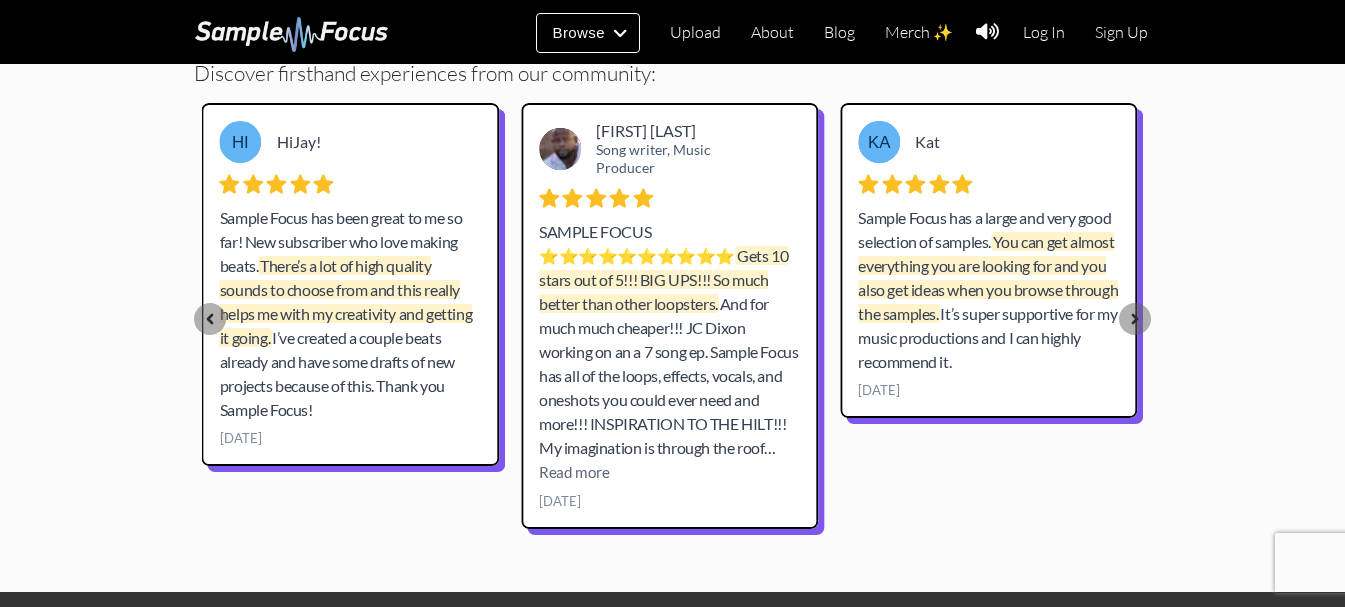 scroll, scrollTop: 633, scrollLeft: 0, axis: vertical 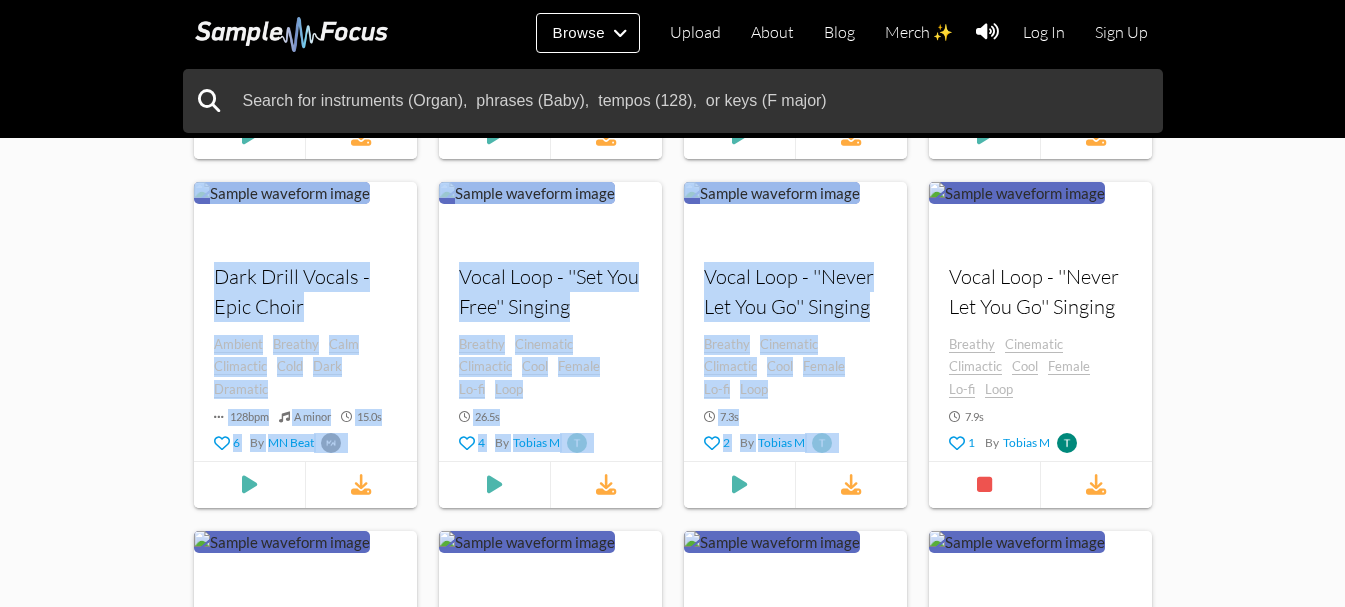 click on "Browse Categories
Category
Type
Bass
Bowed string
Brass
Drums
Field recordings
Guitar
Keys
Pads & atmospheres
Plucked string
Sound effects
Synthesizers
Vocals
Woodwinds
Subtype
Acappelas
Singing" at bounding box center [672, 378] 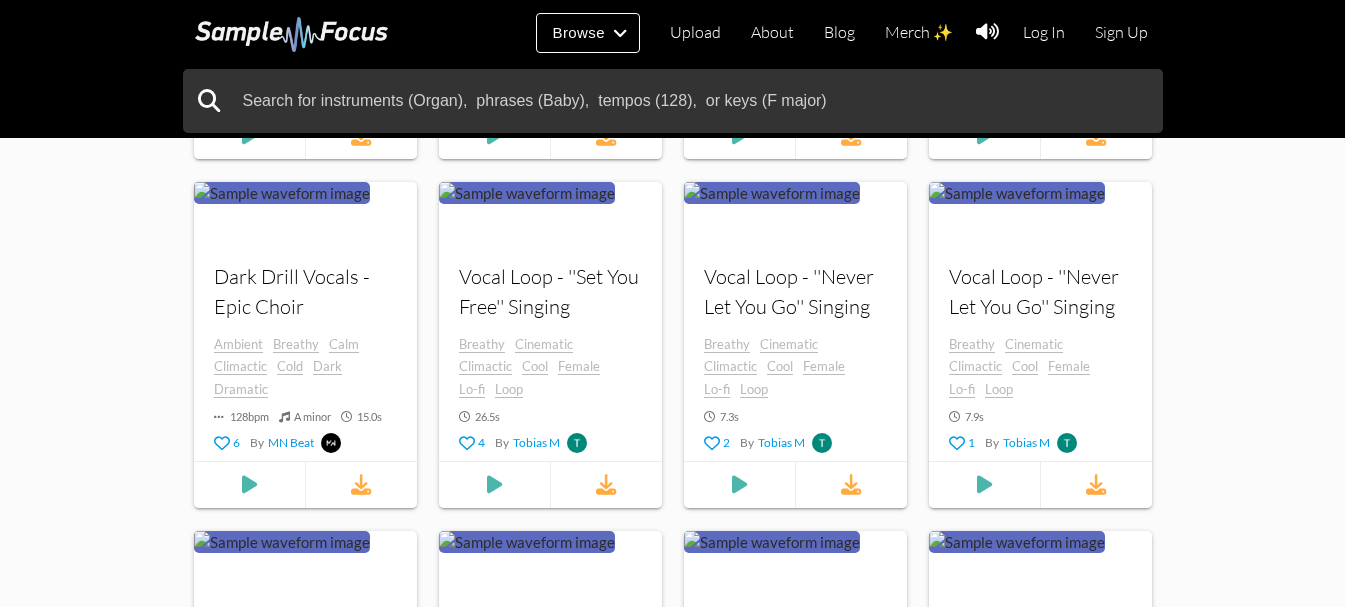 click on "Browse Categories
Category
Type
Bass
Bowed string
Brass
Drums
Field recordings
Guitar
Keys
Pads & atmospheres
Plucked string
Sound effects
Synthesizers
Vocals
Woodwinds
Subtype
Acappelas
Singing" at bounding box center [672, 378] 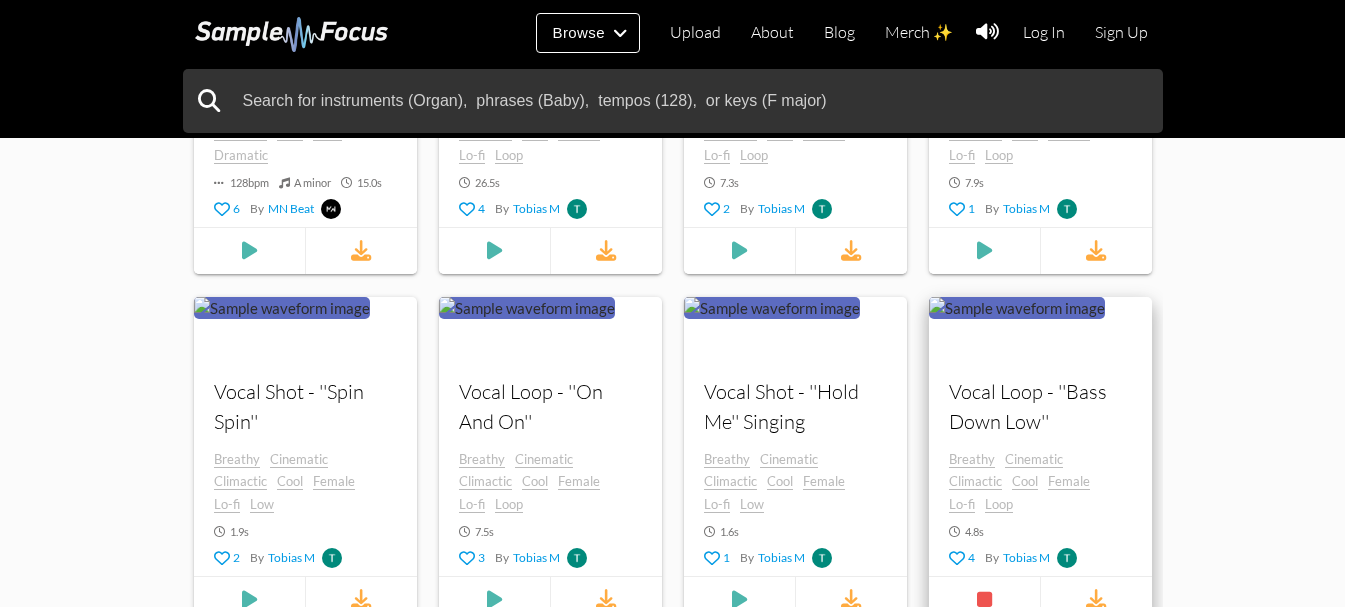 scroll, scrollTop: 1283, scrollLeft: 0, axis: vertical 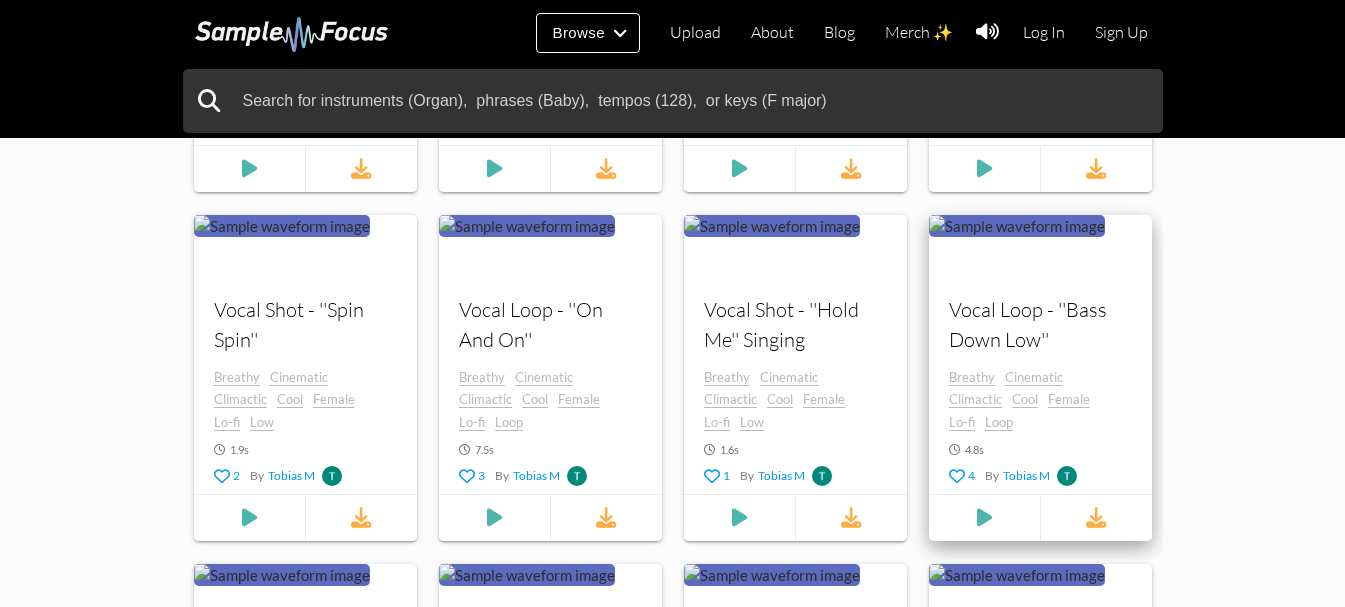 click on "Tobias M" at bounding box center (536, 127) 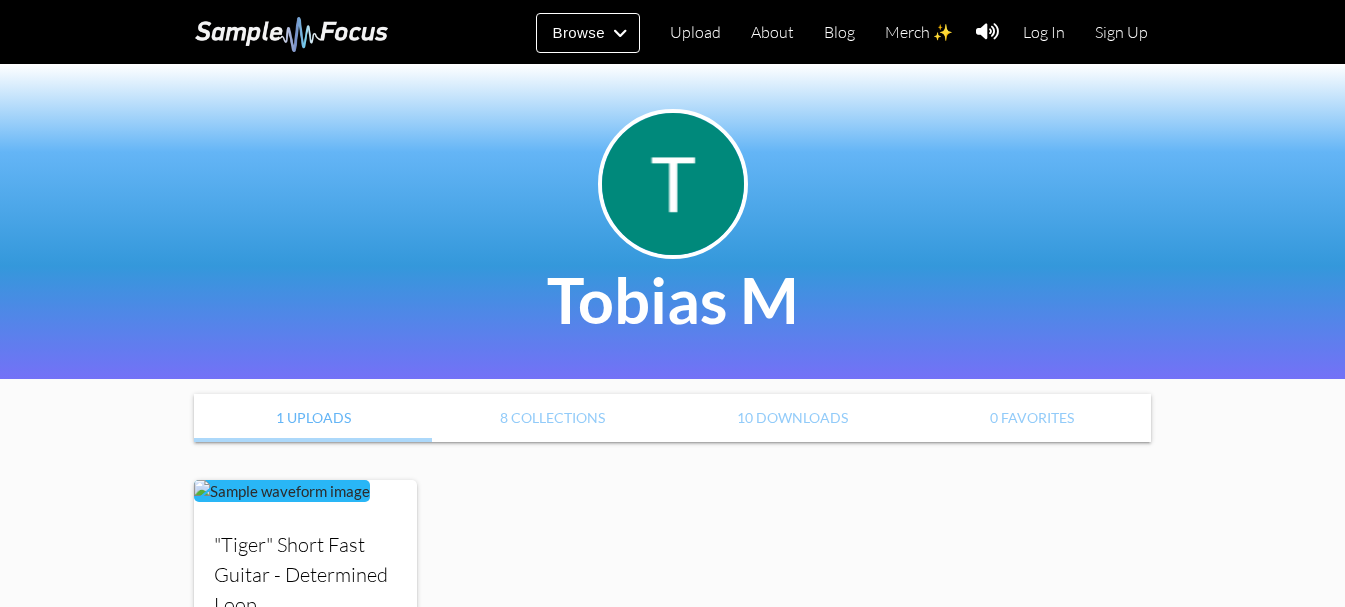 scroll, scrollTop: 233, scrollLeft: 0, axis: vertical 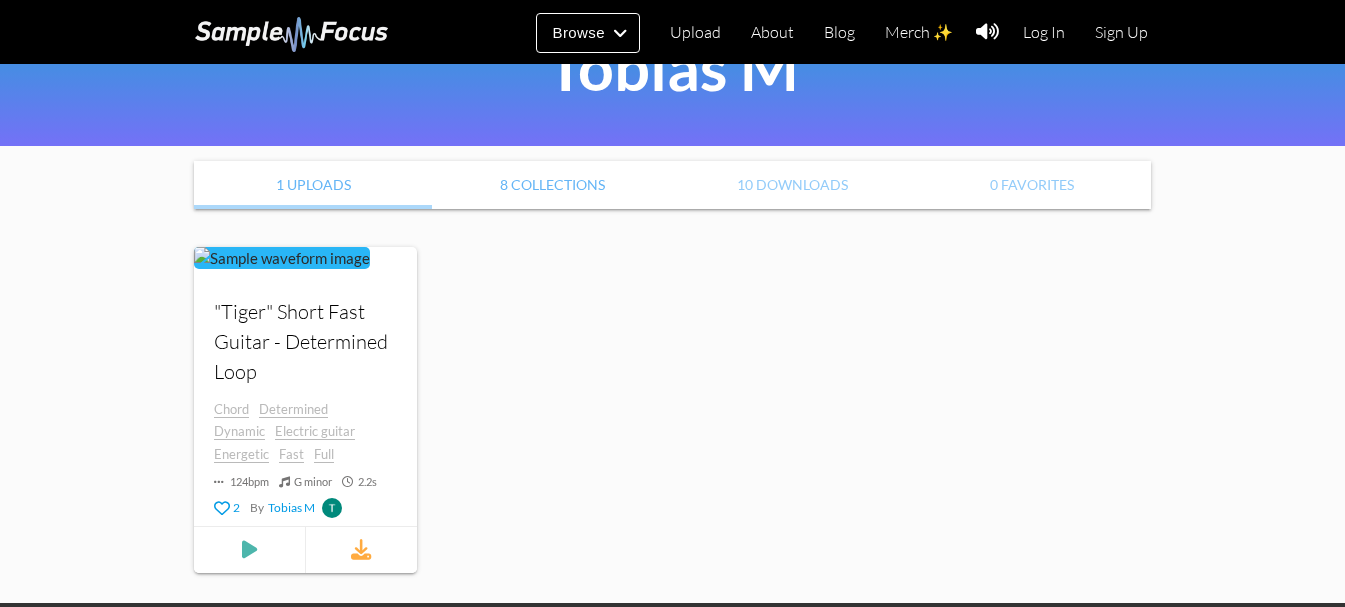 click on "8 Collections" at bounding box center (552, 185) 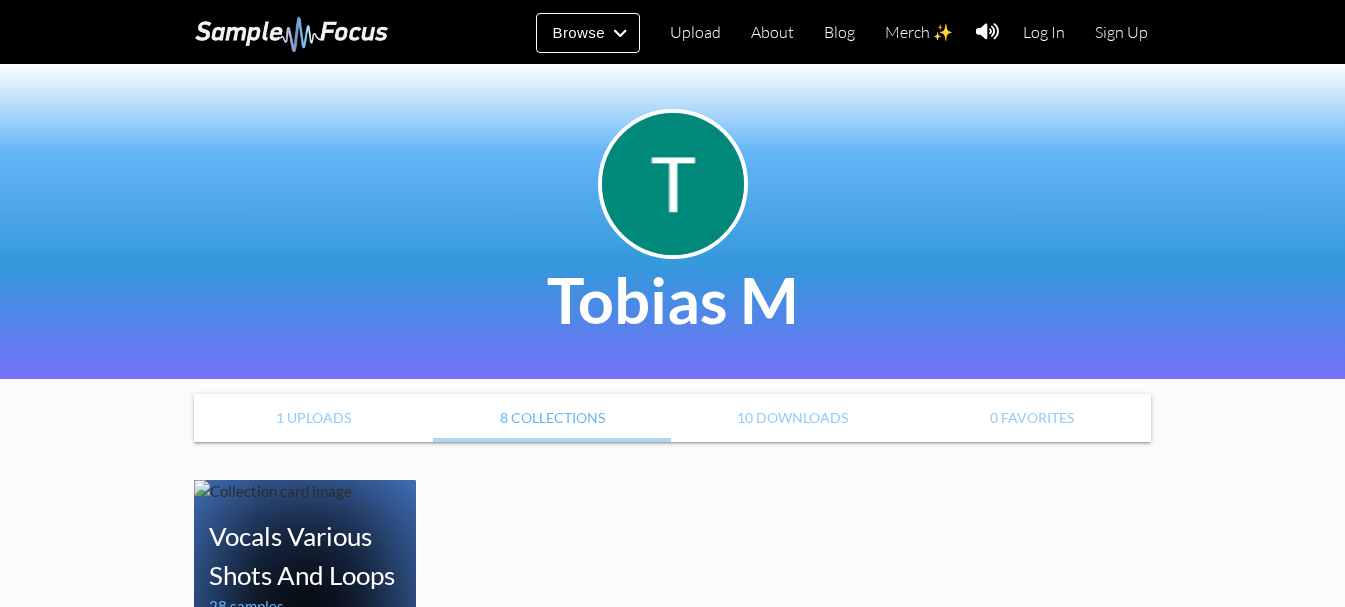 click on "10 Downloads" at bounding box center (792, 418) 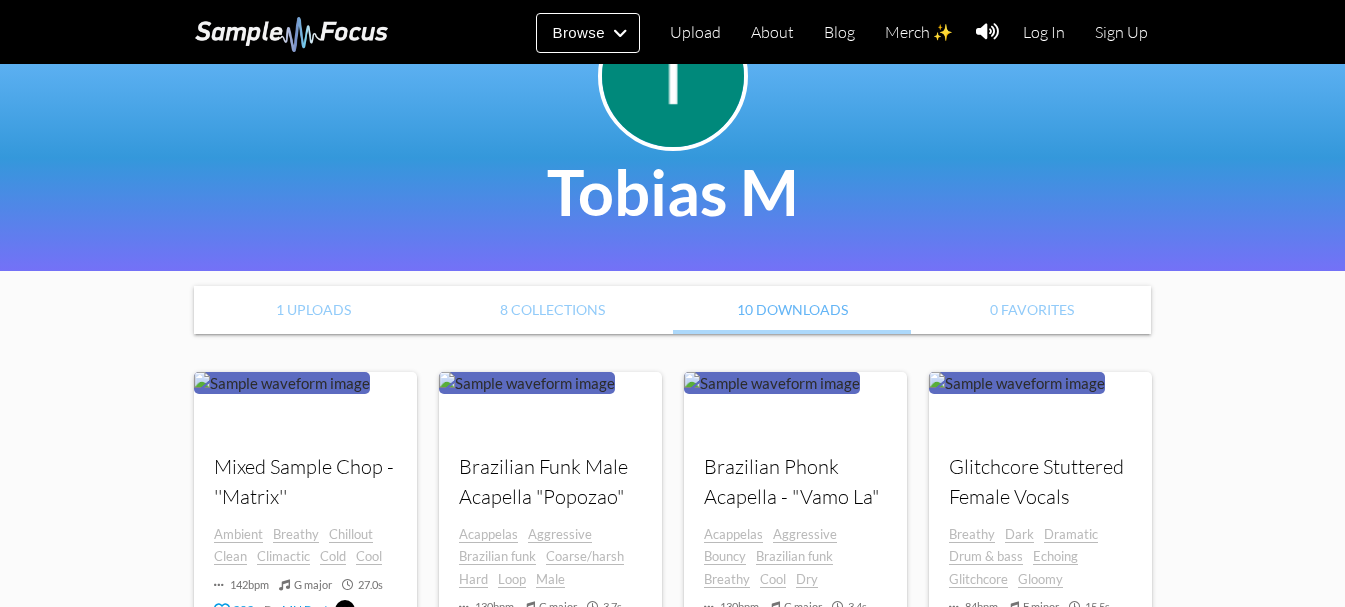 scroll, scrollTop: 100, scrollLeft: 0, axis: vertical 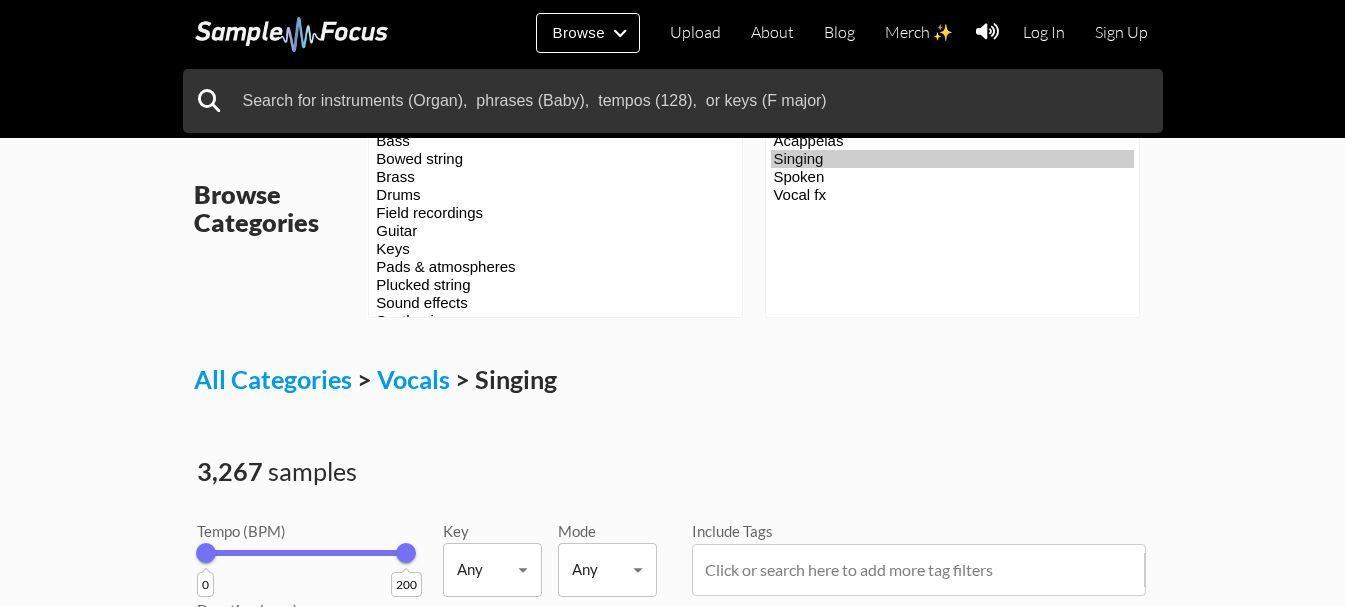 select on "11" 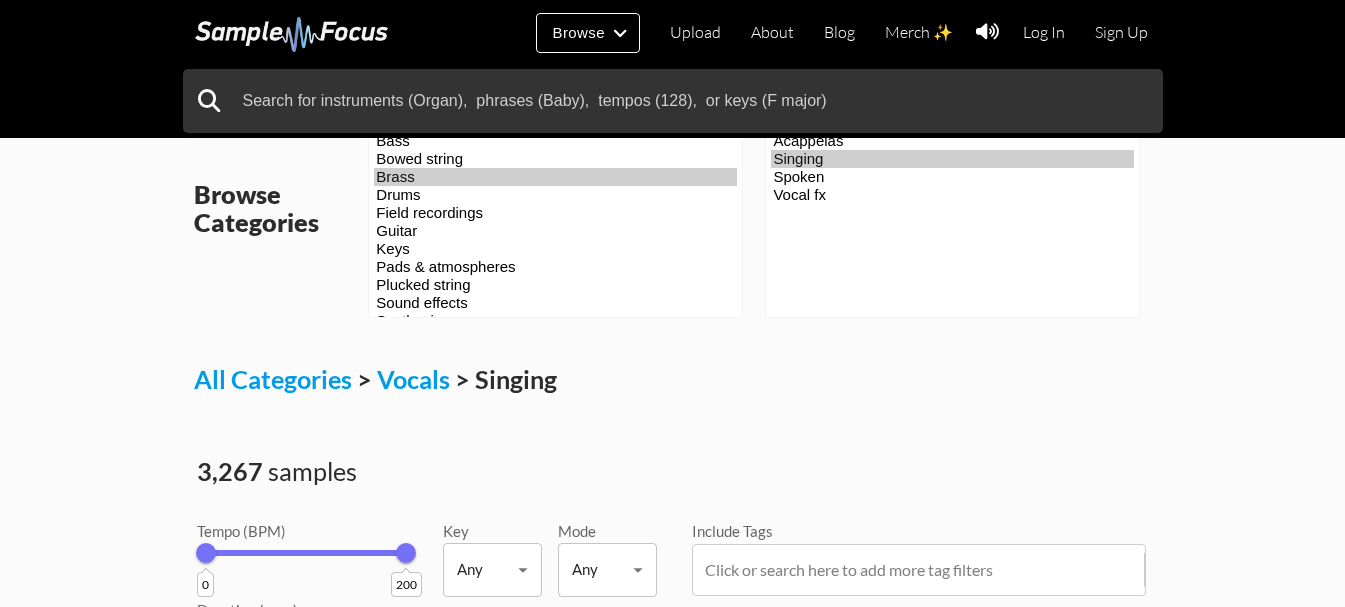 click on "Brass" at bounding box center [555, 177] 